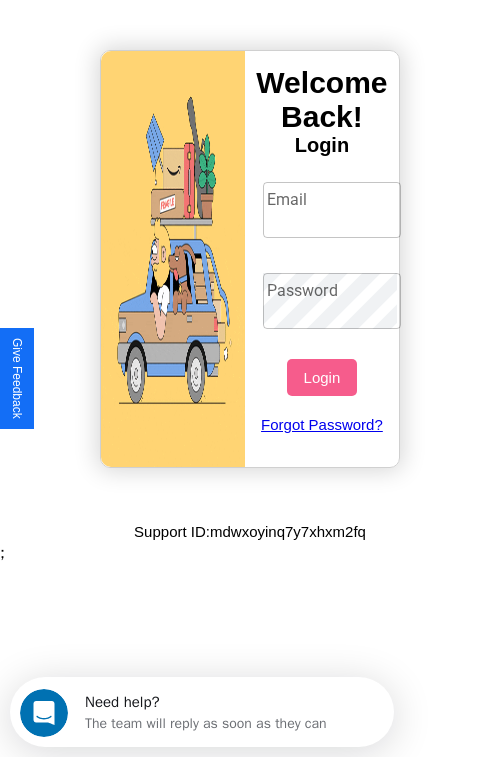 scroll, scrollTop: 0, scrollLeft: 0, axis: both 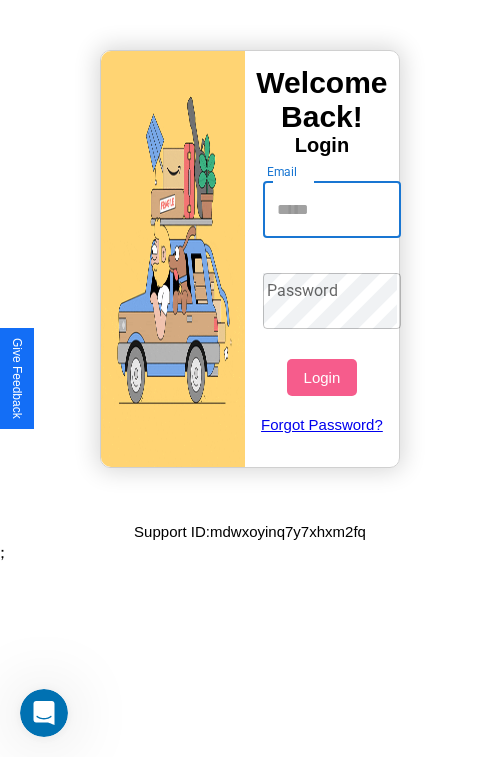 click on "Email" at bounding box center [332, 210] 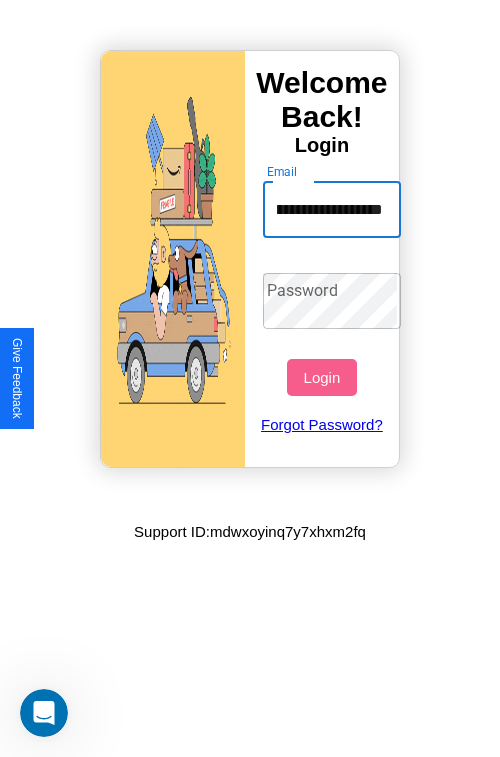 scroll, scrollTop: 0, scrollLeft: 83, axis: horizontal 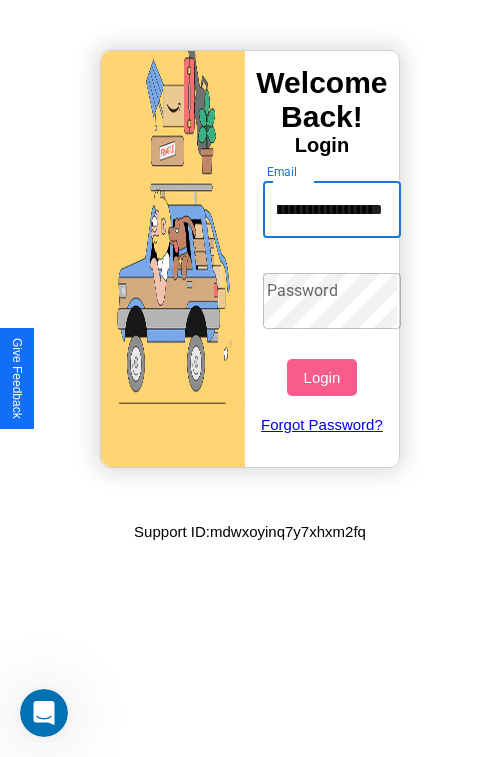 type on "**********" 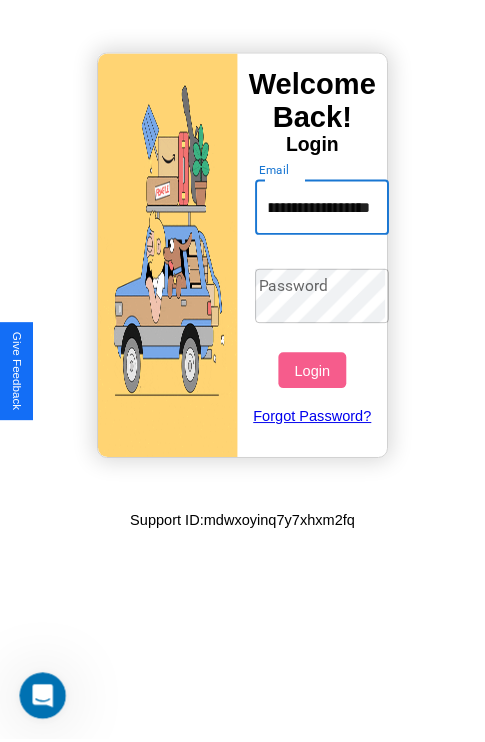 scroll, scrollTop: 0, scrollLeft: 0, axis: both 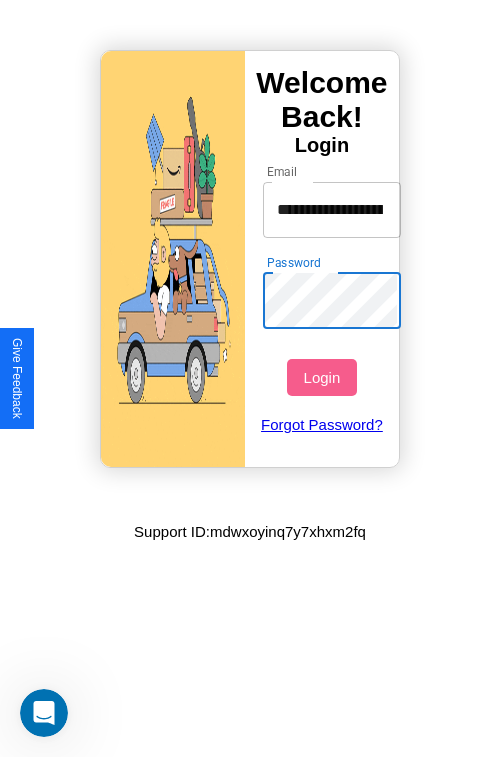 click on "Login" at bounding box center [321, 377] 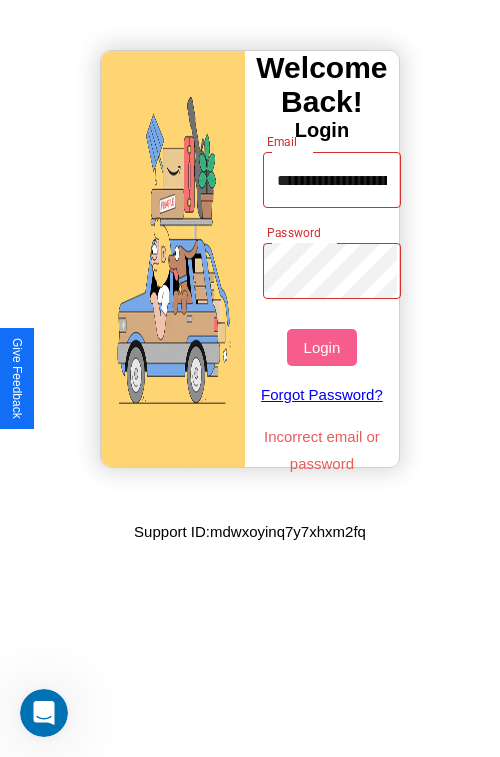 click on "Login" at bounding box center (321, 347) 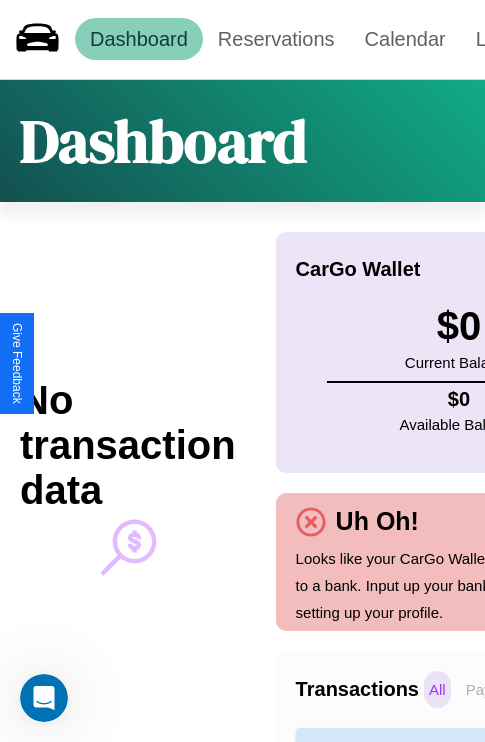 scroll, scrollTop: 0, scrollLeft: 0, axis: both 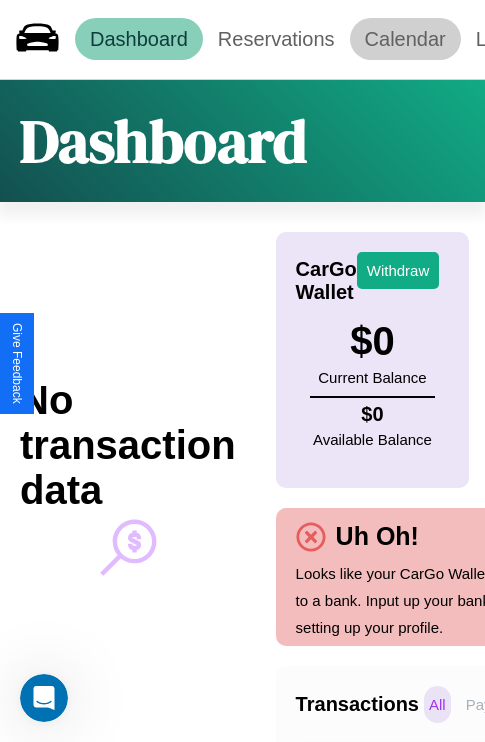 click on "Calendar" at bounding box center (405, 39) 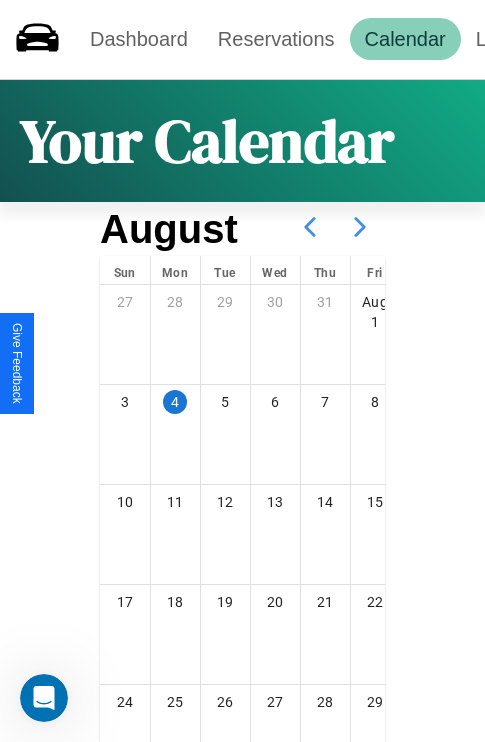 click 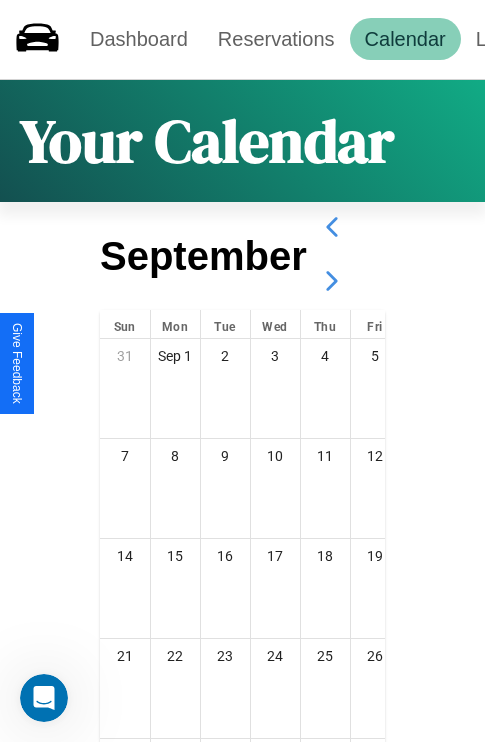 click 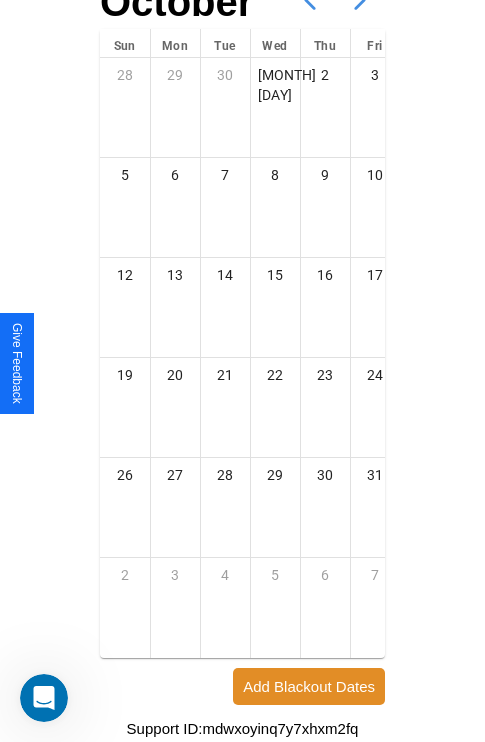 scroll, scrollTop: 242, scrollLeft: 0, axis: vertical 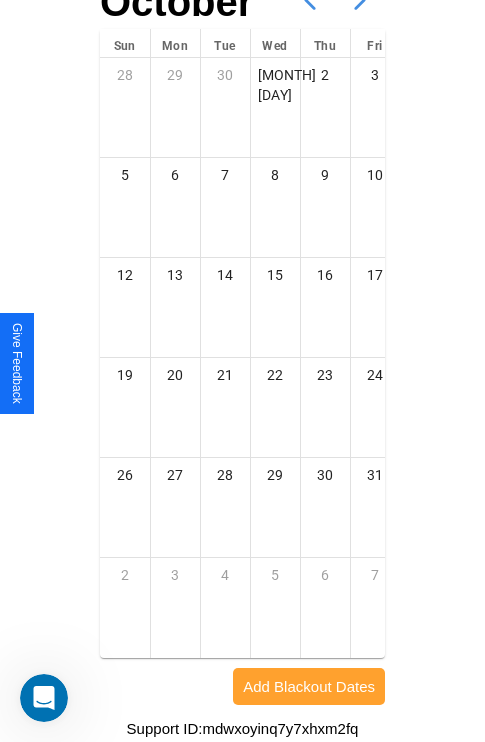 click on "Add Blackout Dates" at bounding box center (309, 686) 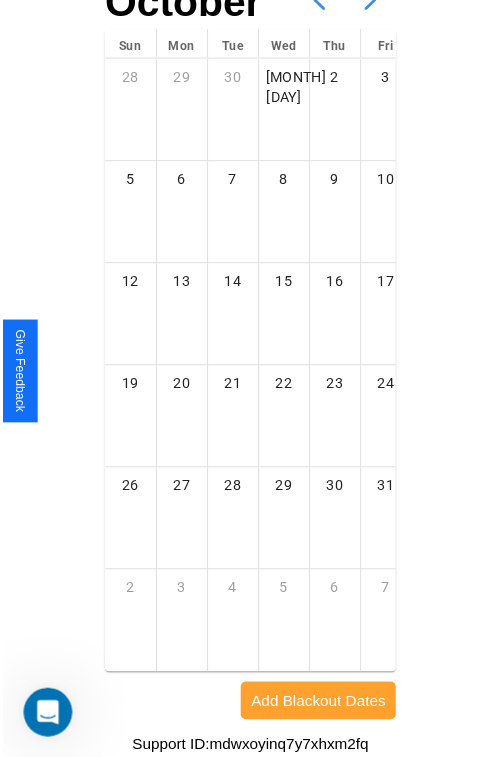 scroll, scrollTop: 227, scrollLeft: 0, axis: vertical 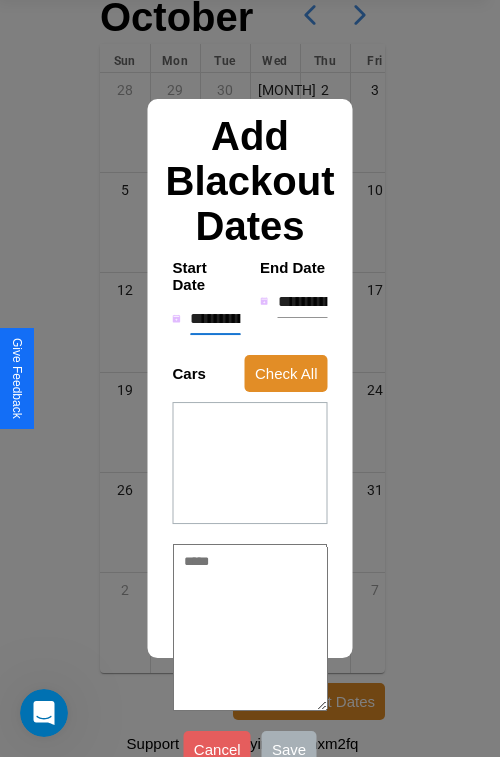 click on "**********" at bounding box center (215, 319) 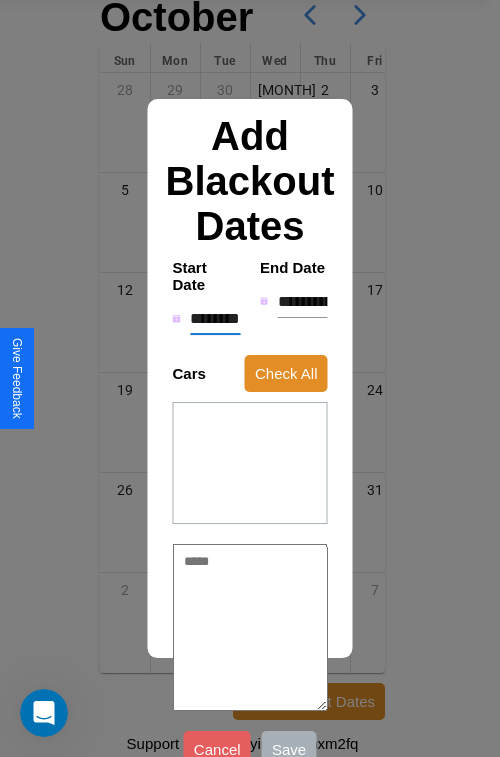 type on "*" 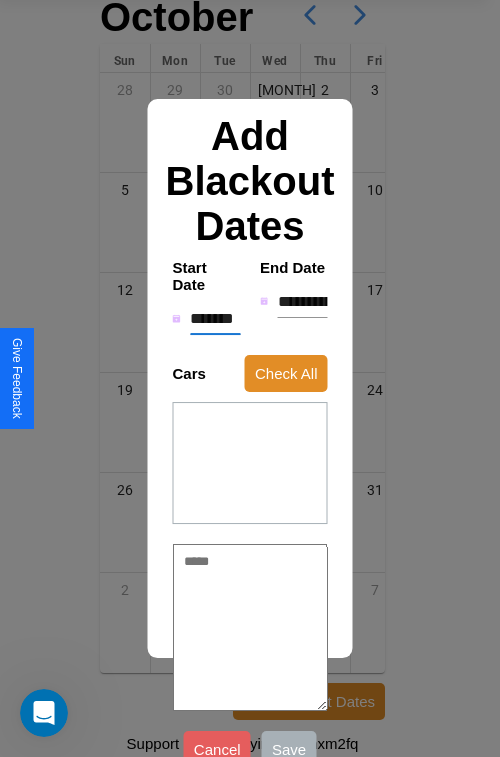 type on "*" 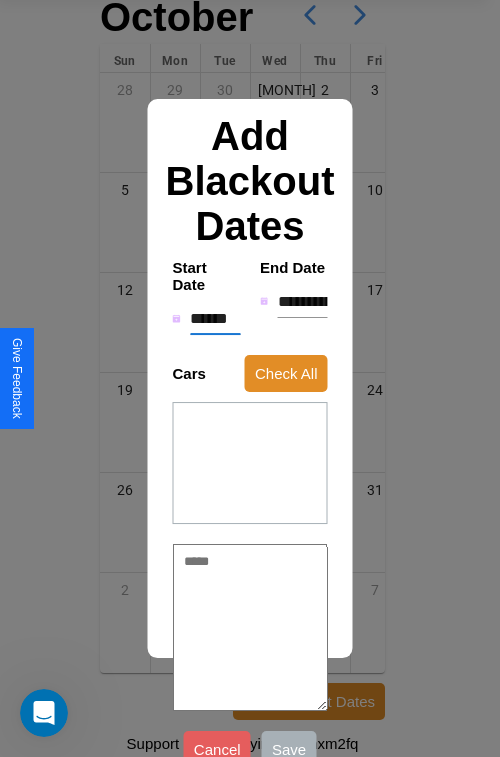 type on "*" 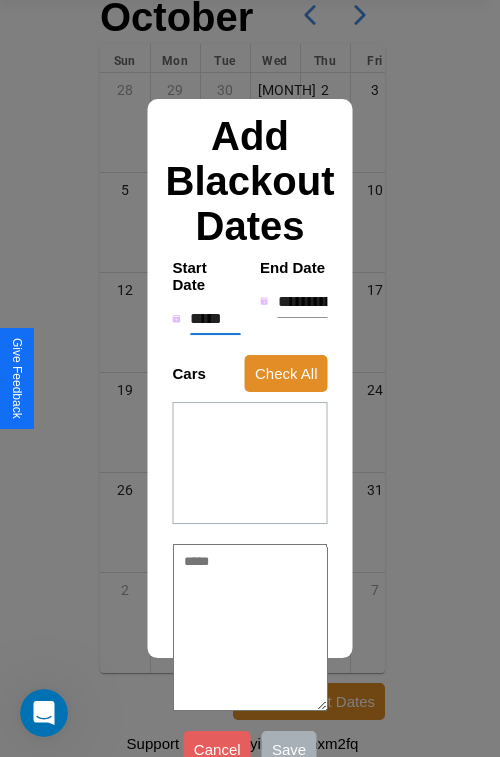 type on "*" 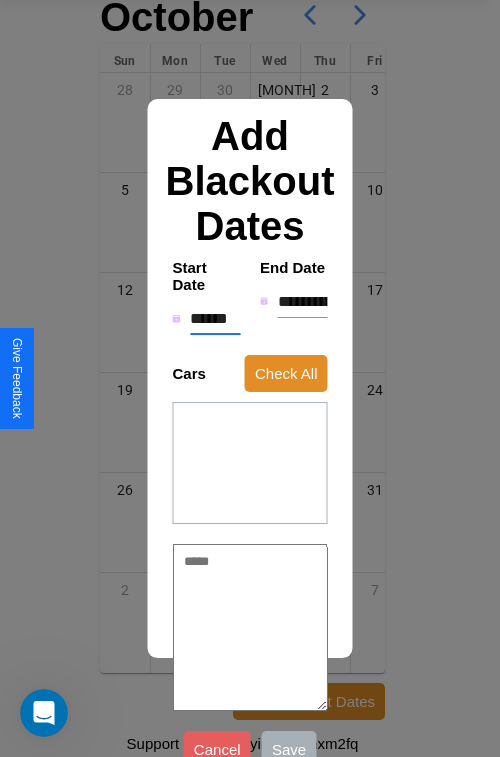type on "*" 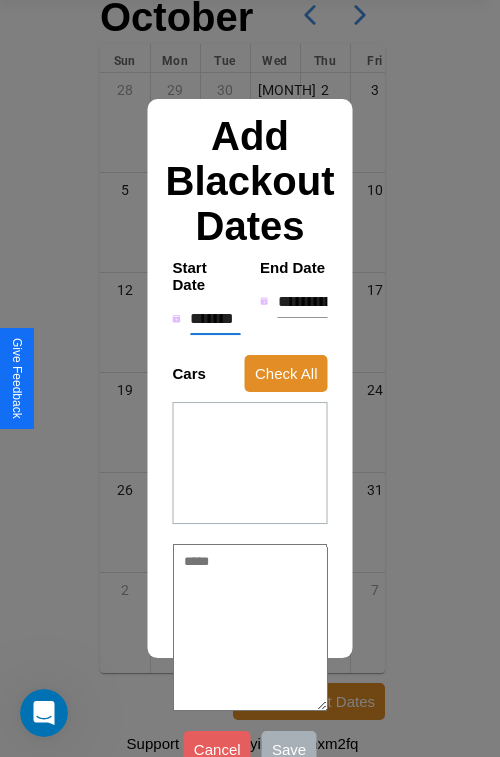 type on "*" 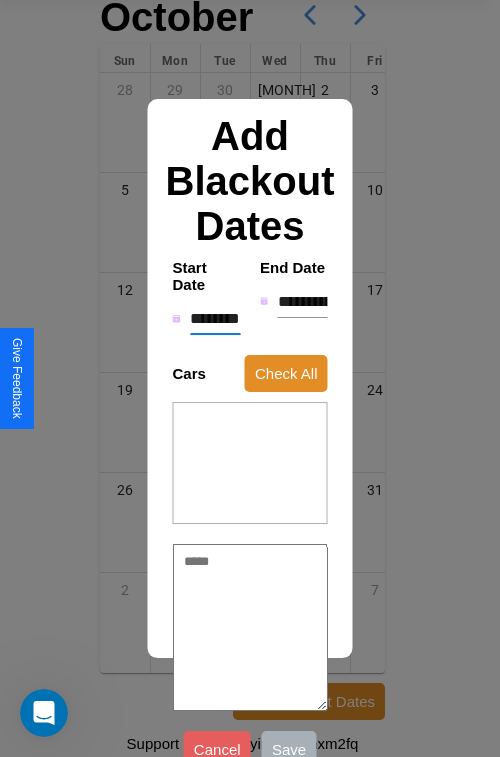 type on "*" 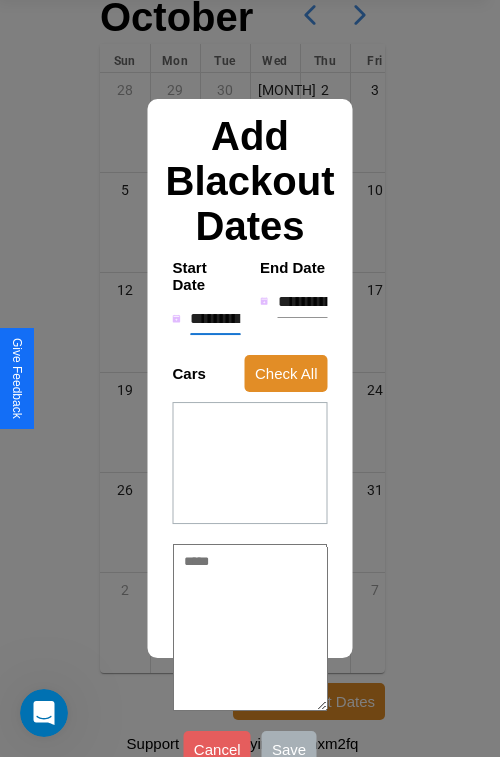 type on "*" 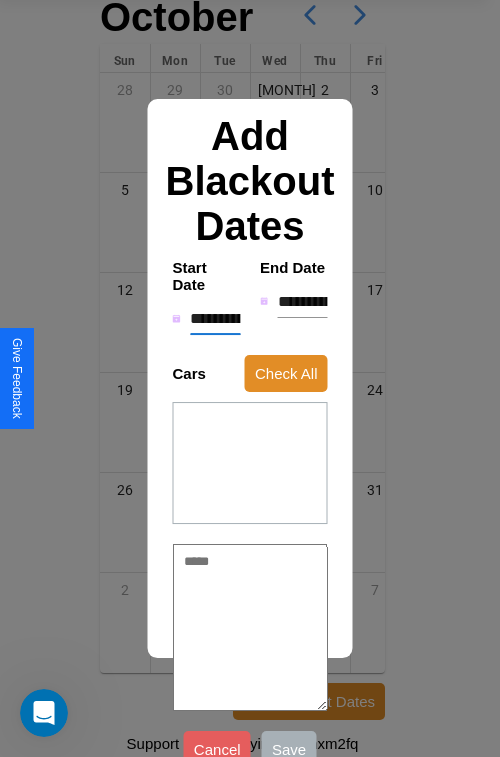 type on "*" 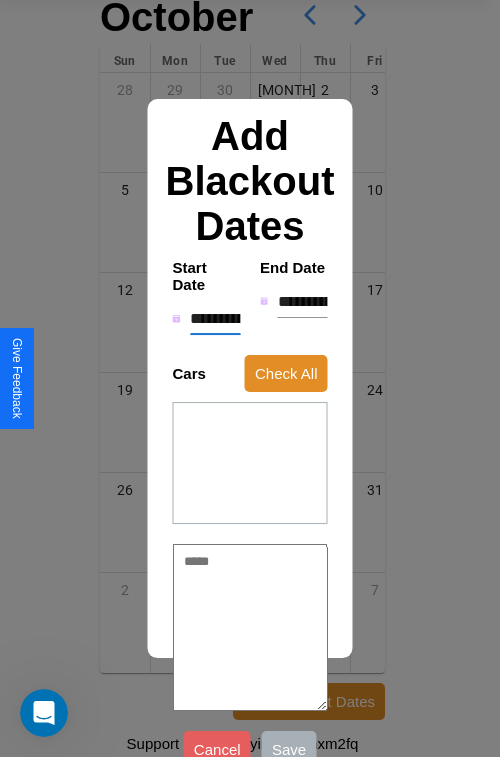 type on "*" 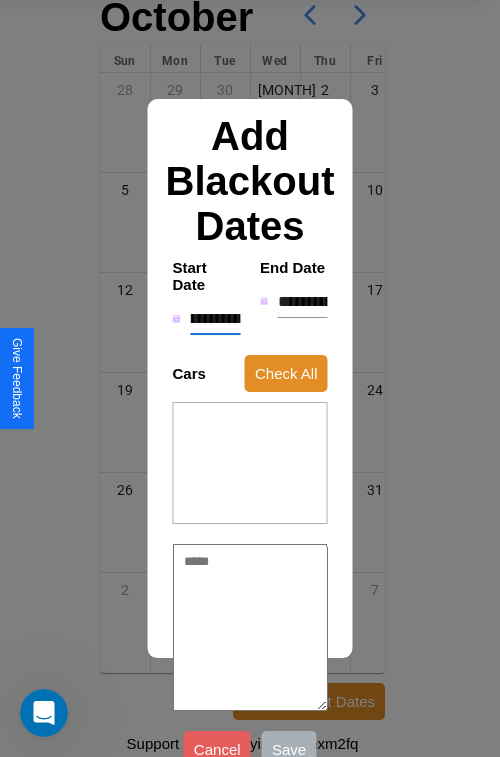 type on "**********" 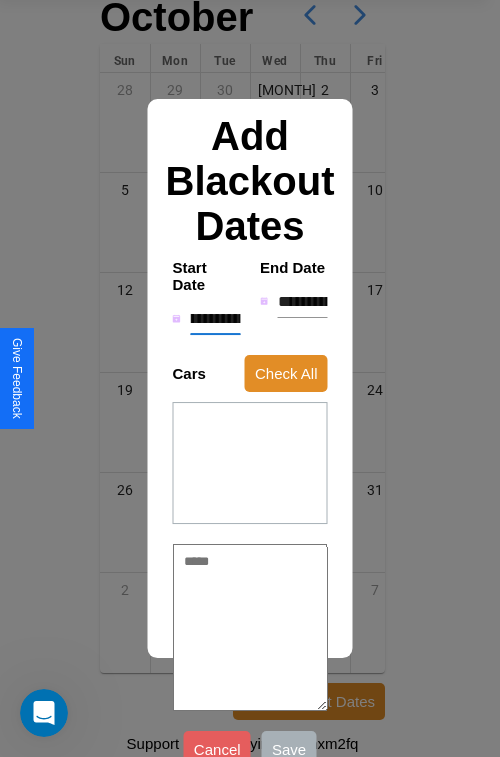 type on "*" 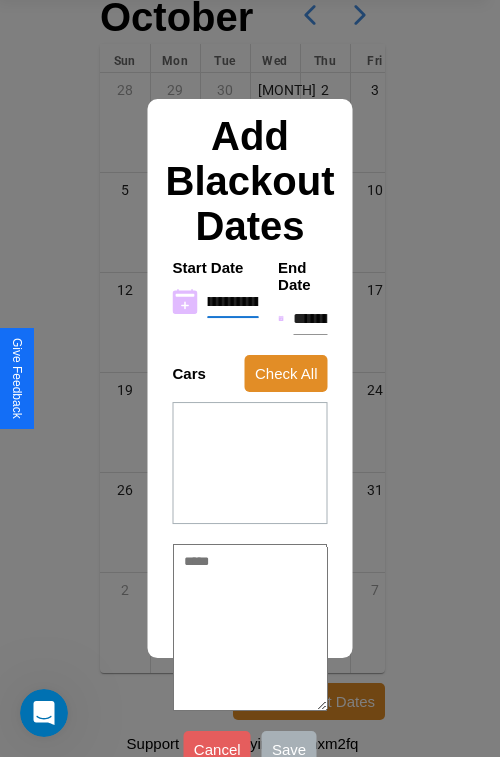 type on "**********" 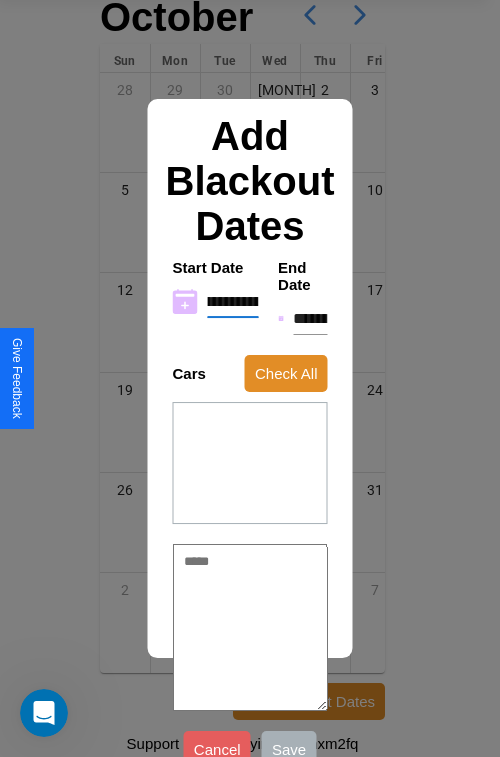 type on "*" 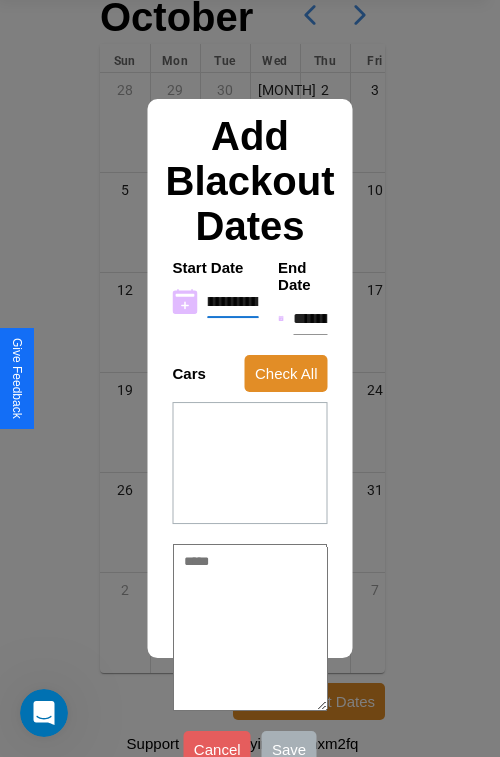type on "**********" 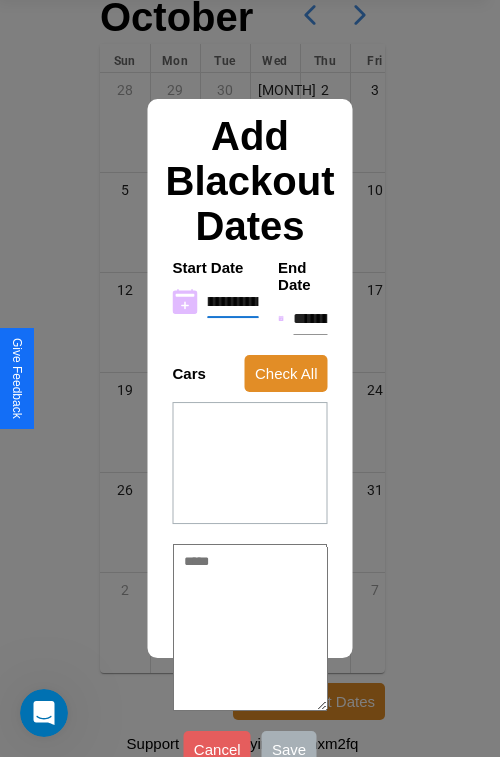 type on "*" 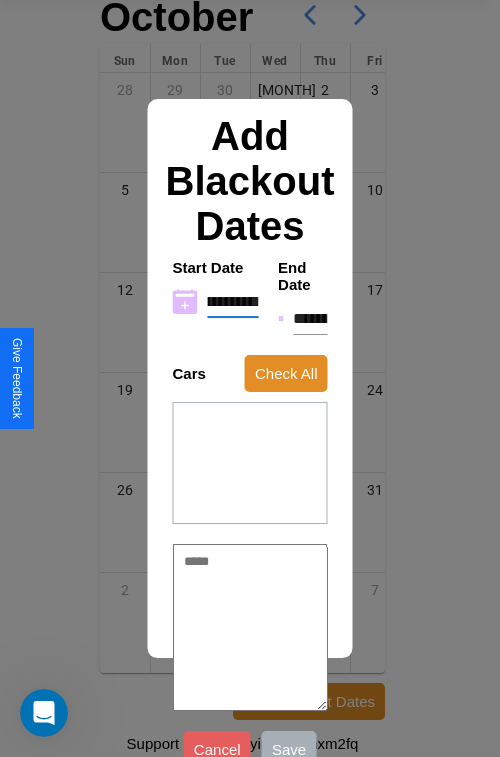 type on "**********" 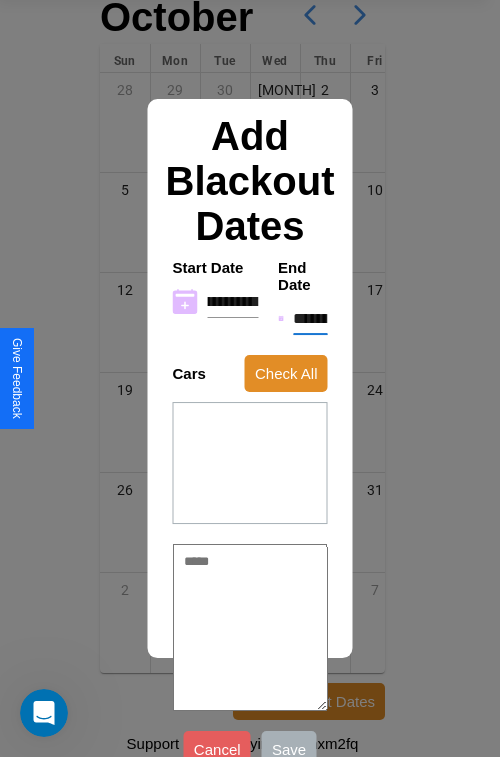 scroll, scrollTop: 0, scrollLeft: 0, axis: both 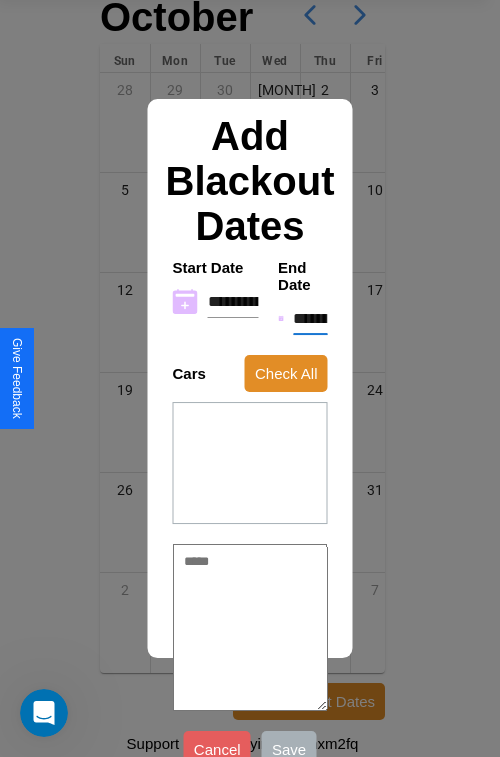 click on "**********" at bounding box center [310, 319] 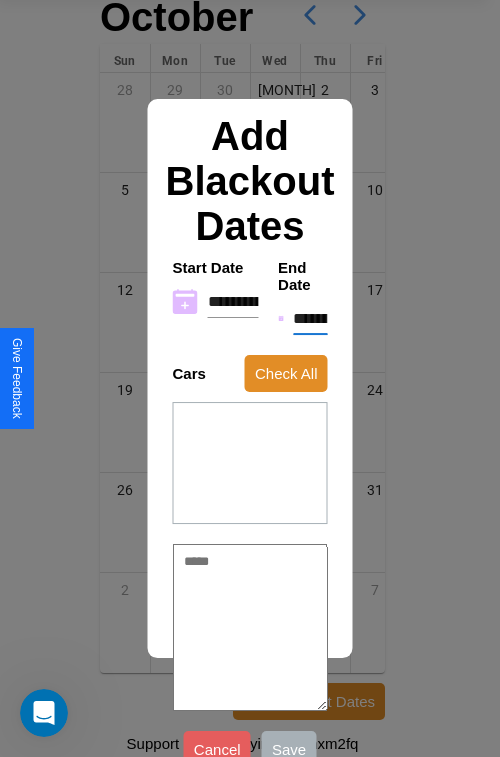 type on "*" 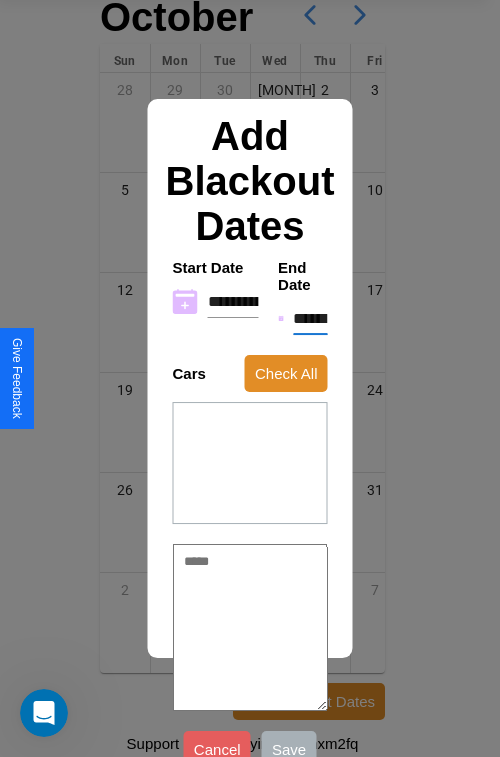 type on "*" 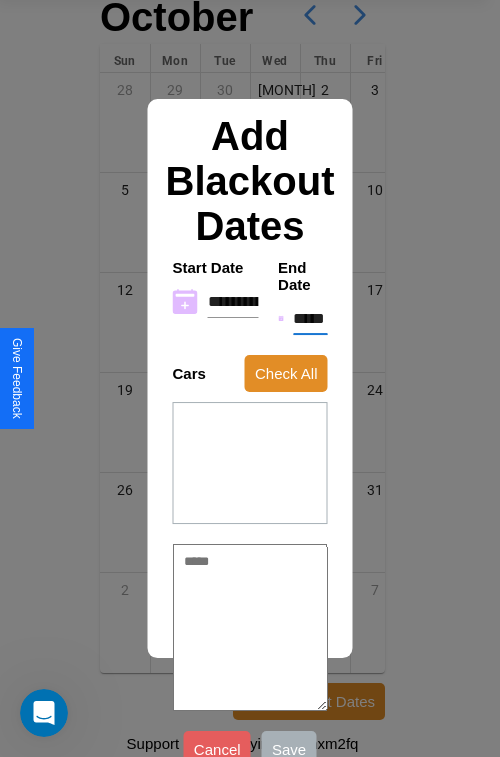 type on "*" 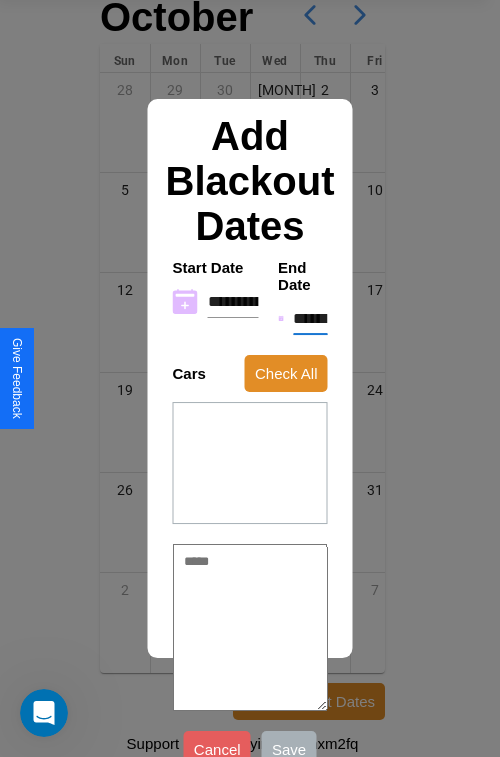 type on "*" 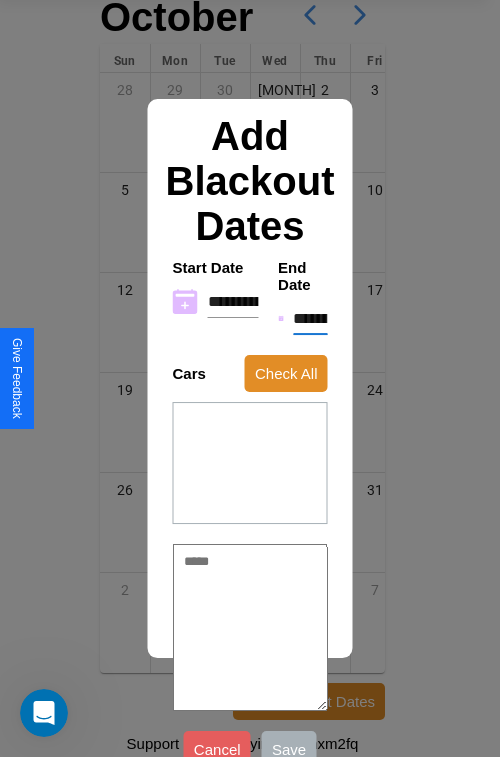 type on "*" 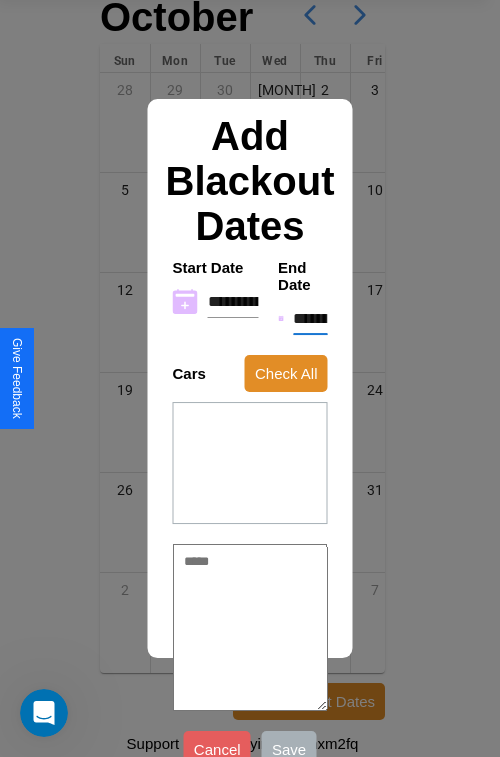type on "*" 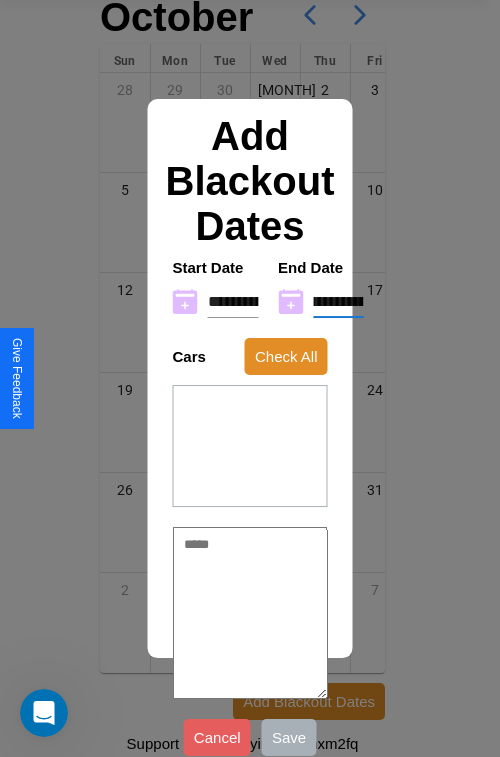 type on "**********" 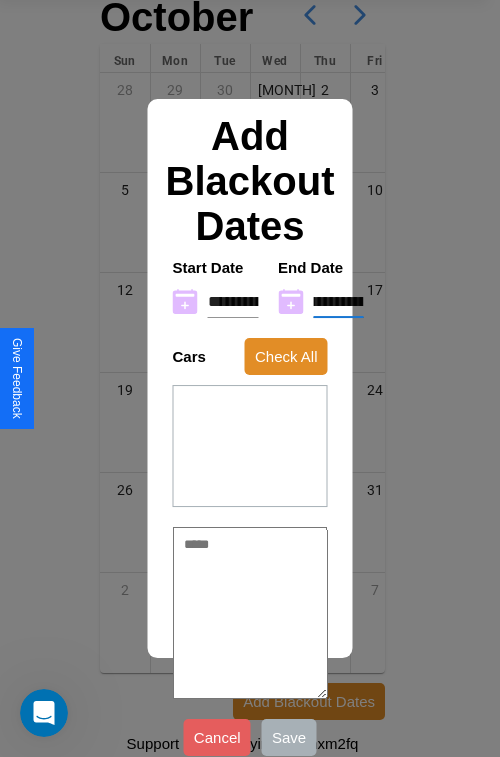 type on "*" 